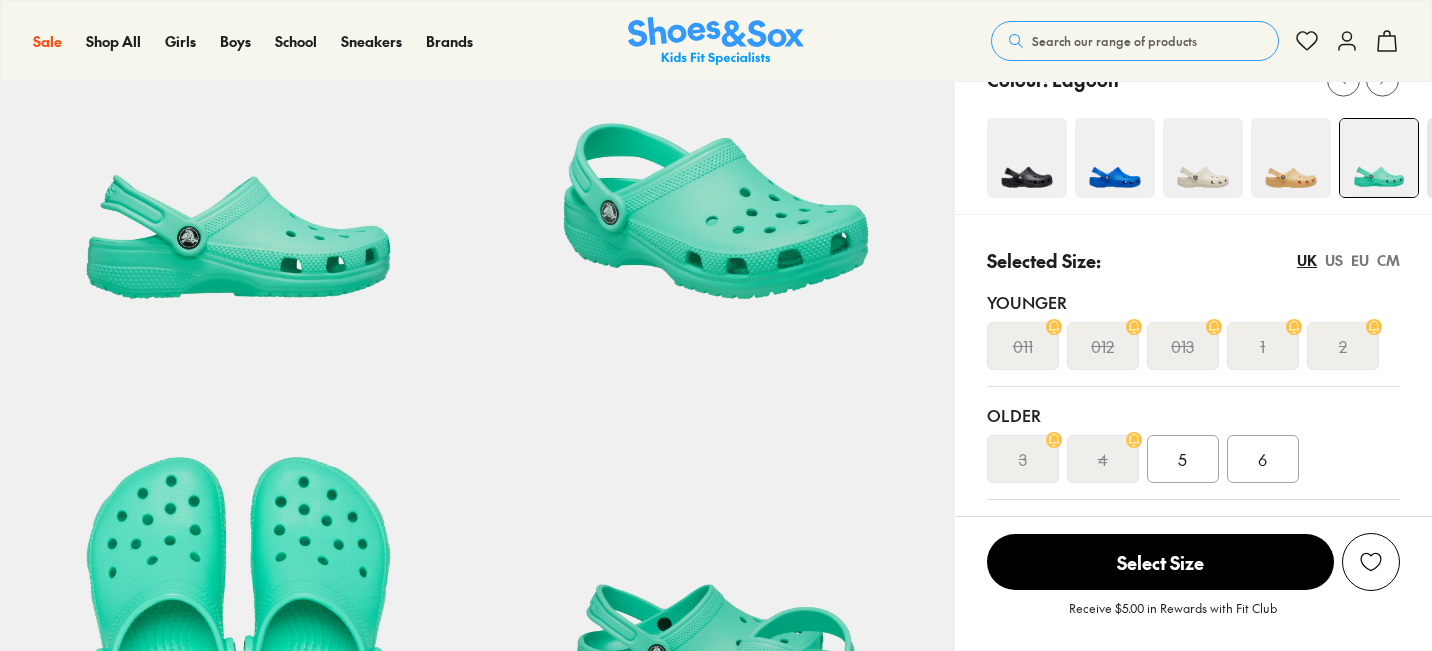 scroll, scrollTop: 323, scrollLeft: 0, axis: vertical 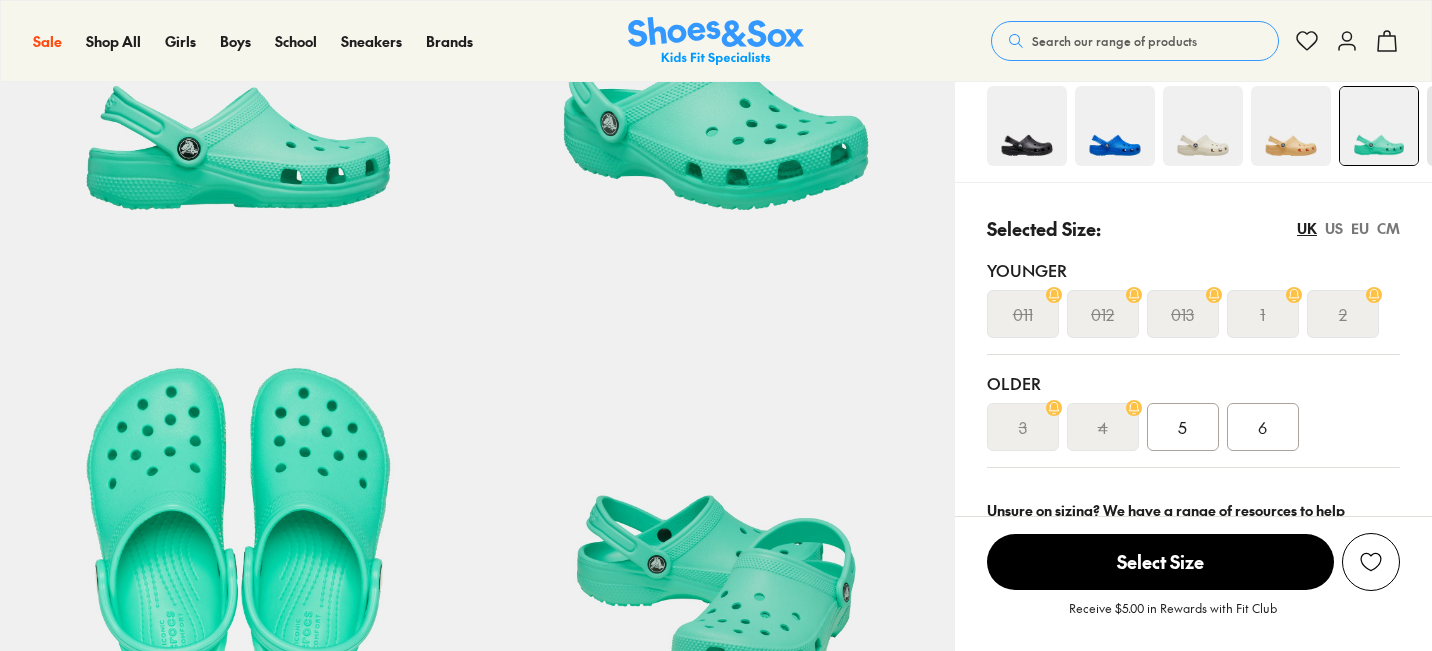 select on "*" 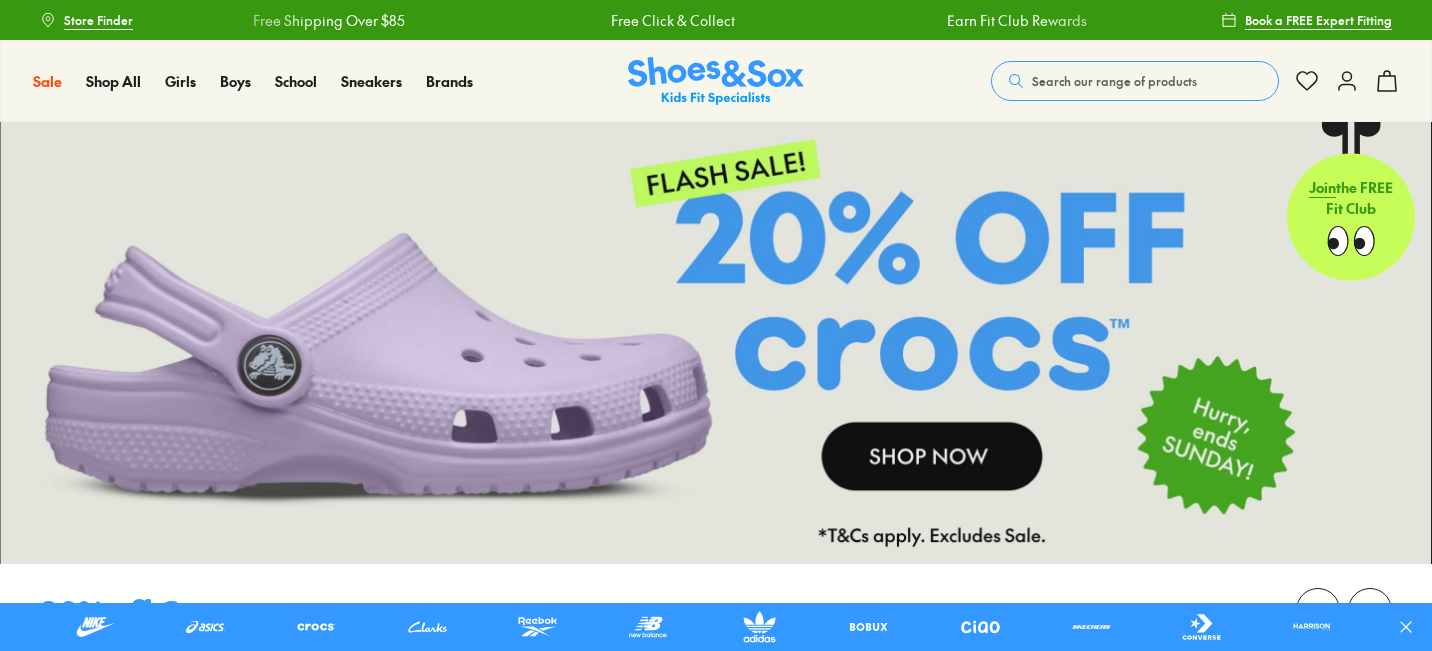 scroll, scrollTop: 0, scrollLeft: 0, axis: both 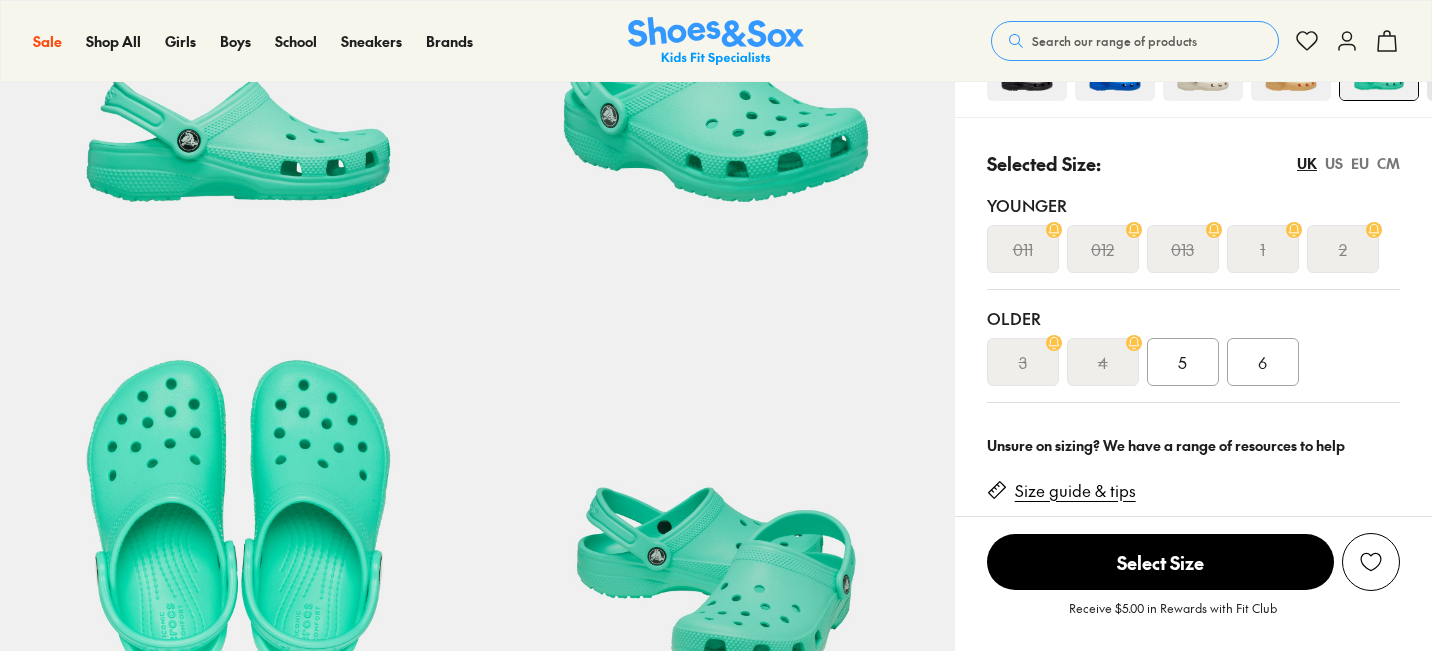 click on "5" at bounding box center [1182, 362] 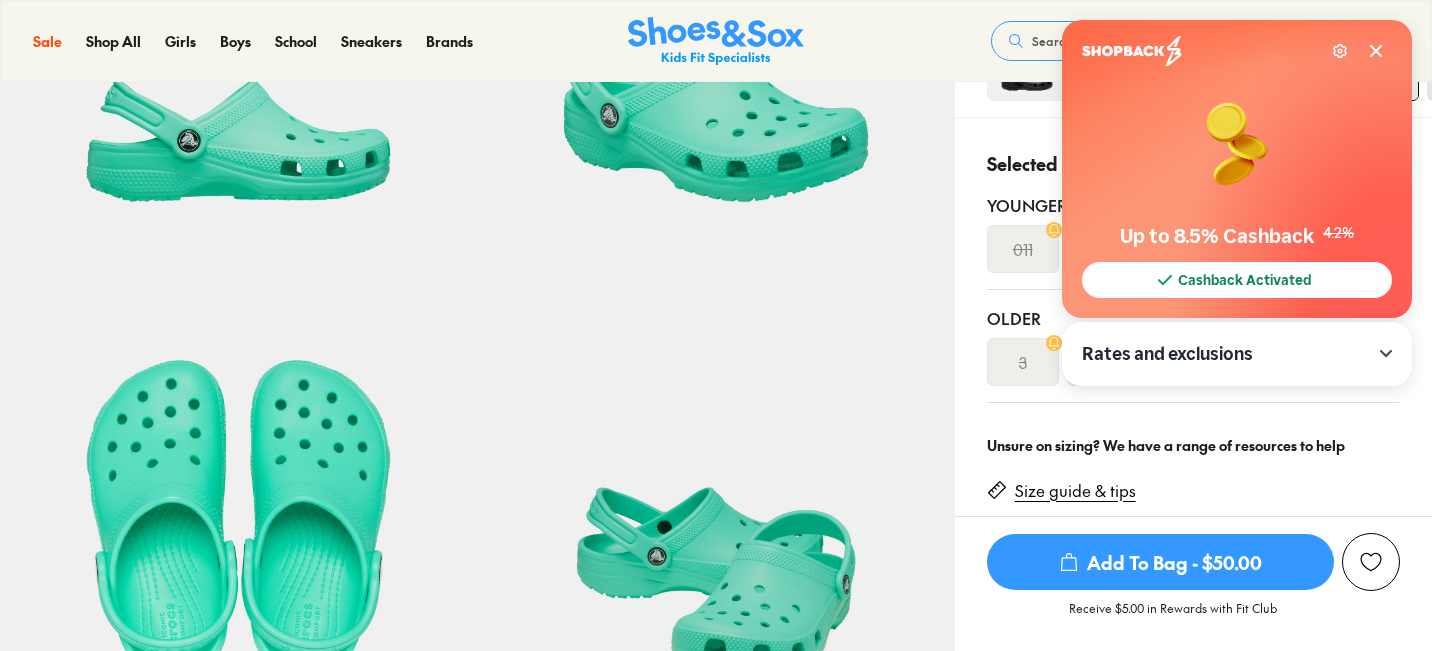 scroll, scrollTop: 0, scrollLeft: 0, axis: both 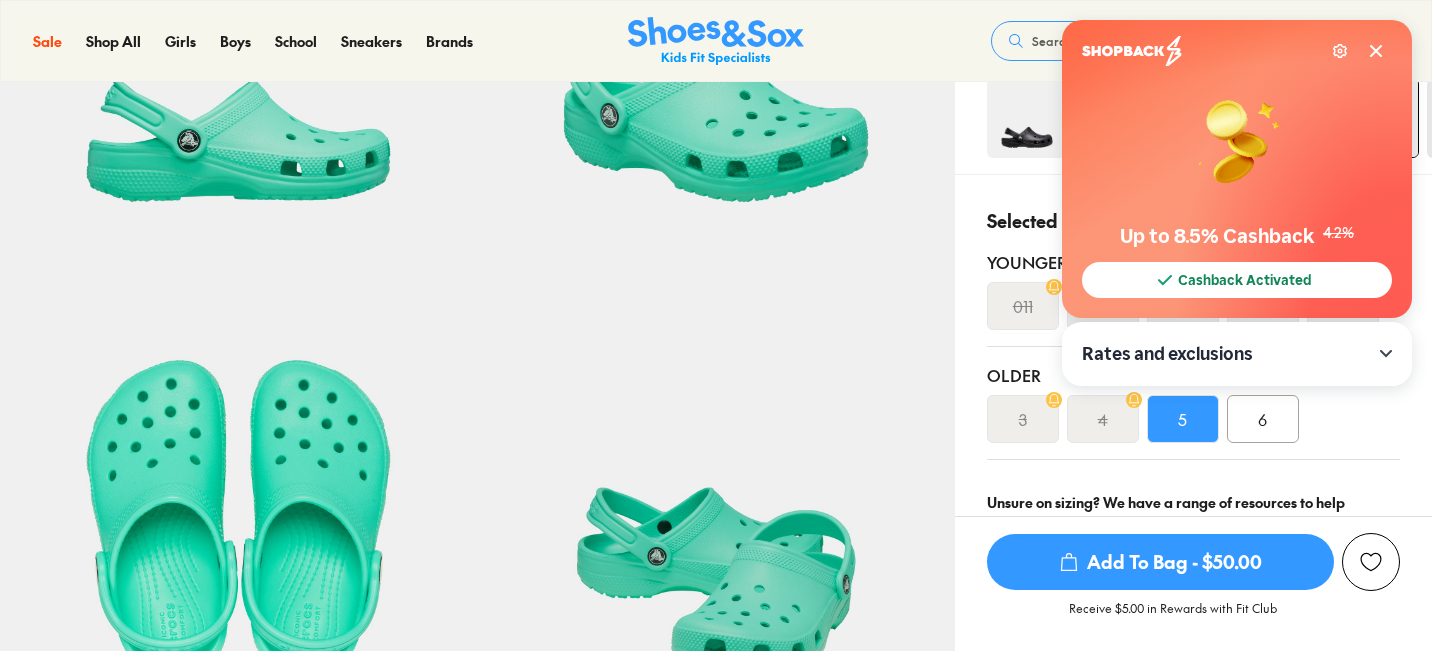 click on "Add To Bag - $50.00" at bounding box center (1160, 562) 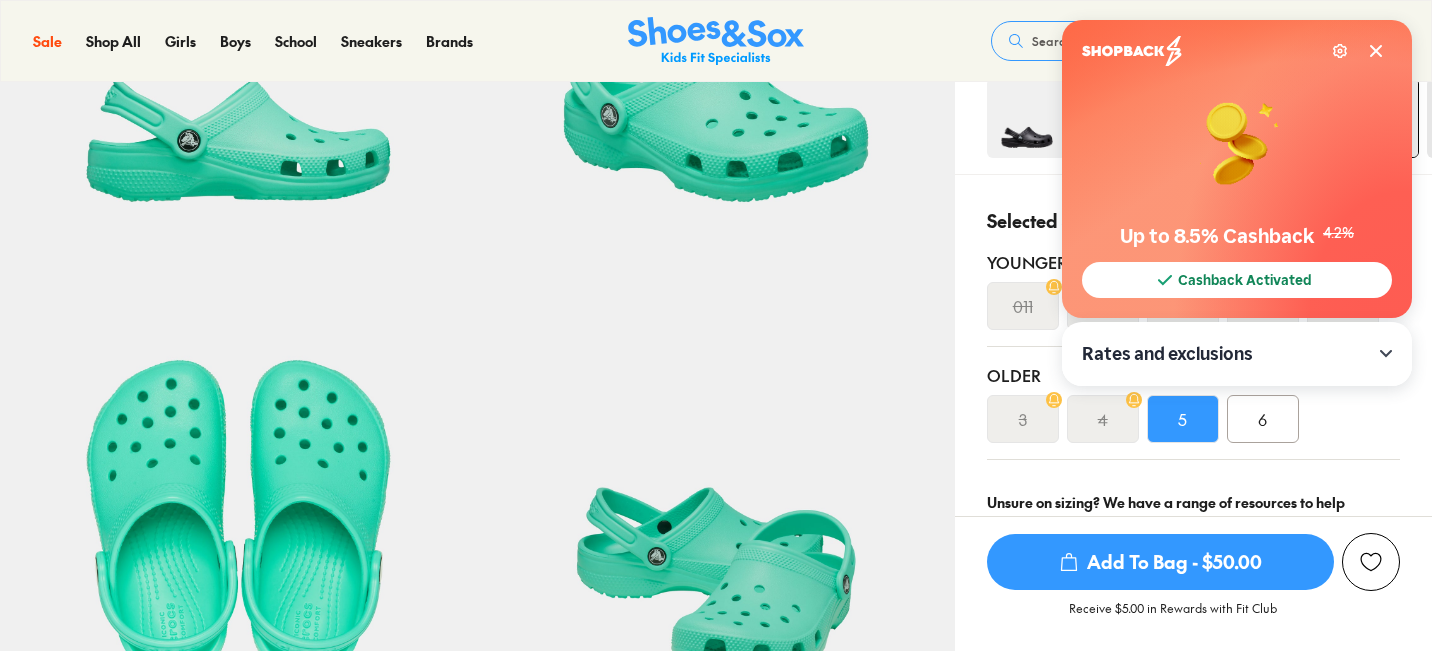 select on "*" 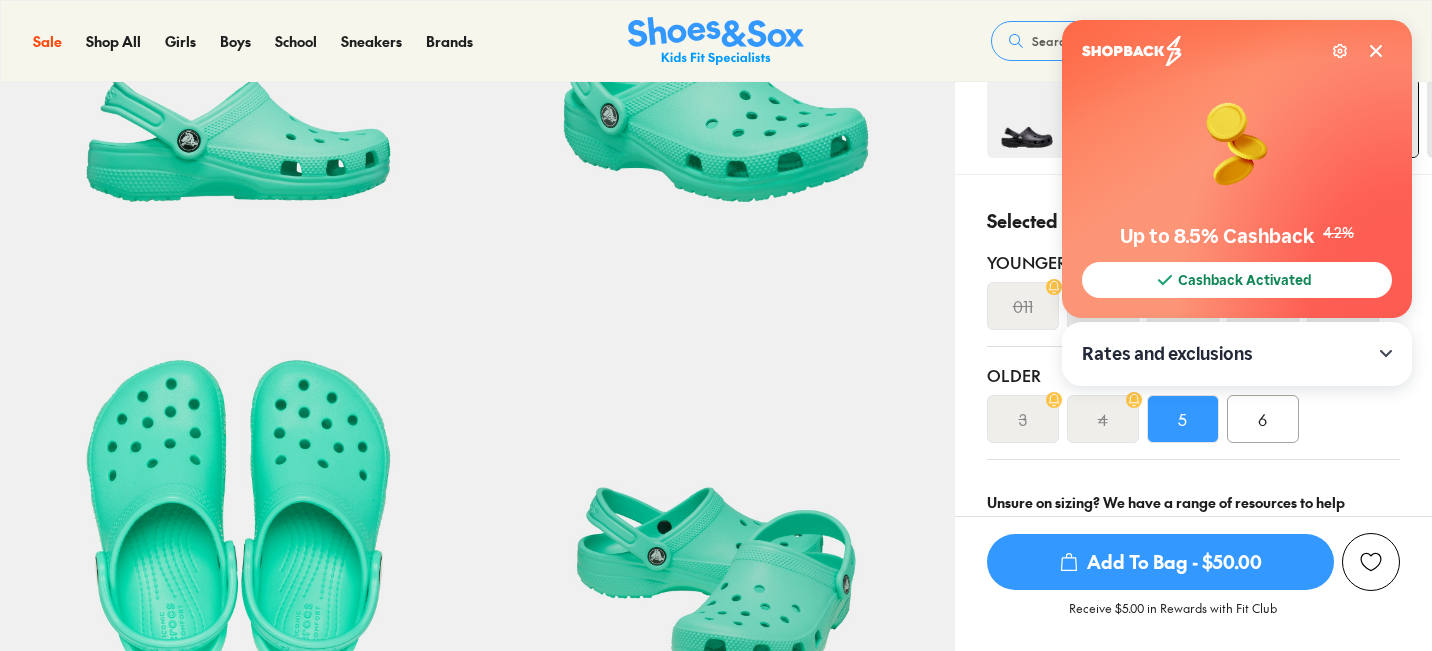 click on "Add To Bag - $50.00" at bounding box center [1160, 562] 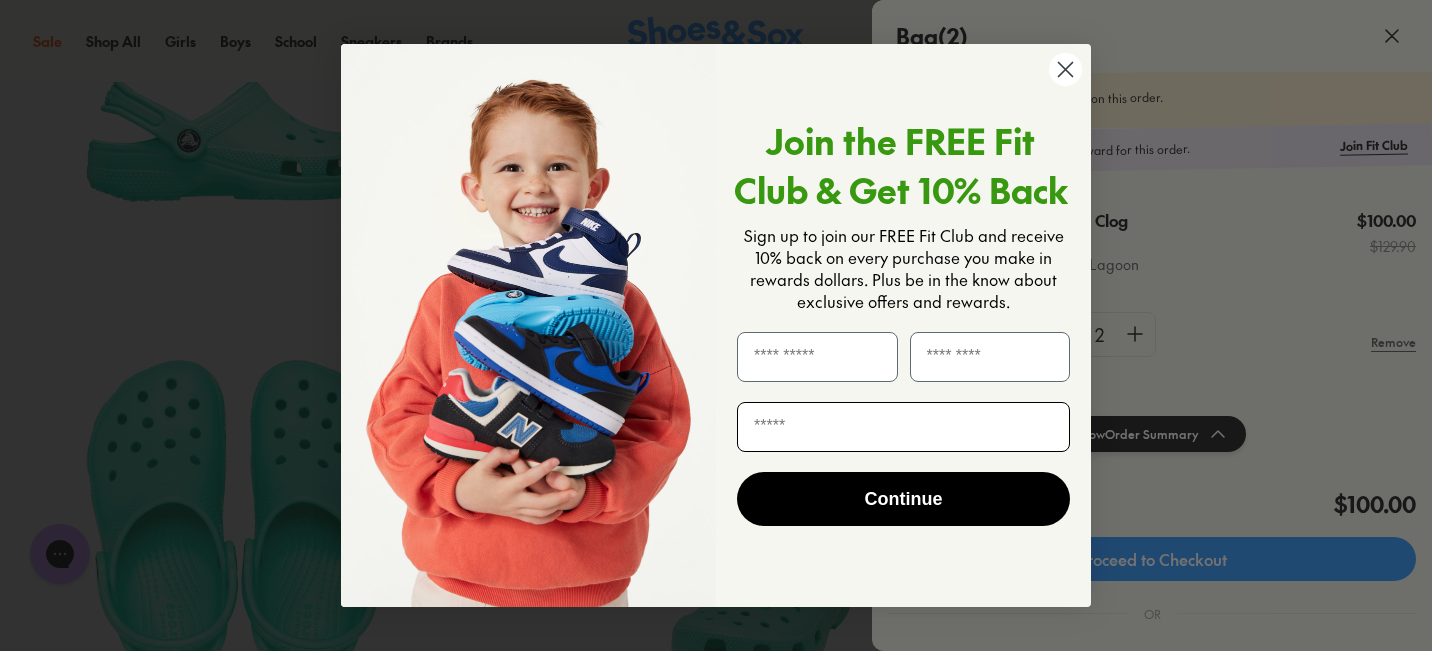 scroll, scrollTop: 0, scrollLeft: 0, axis: both 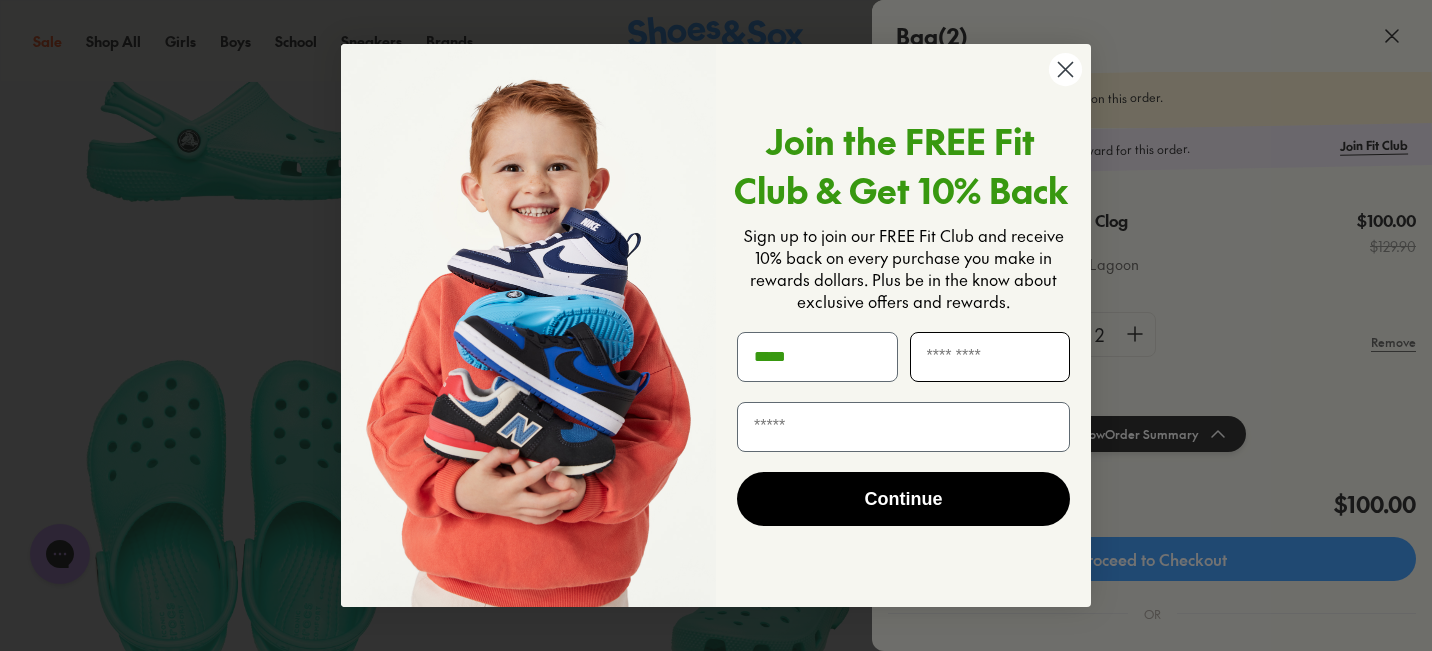 type on "*****" 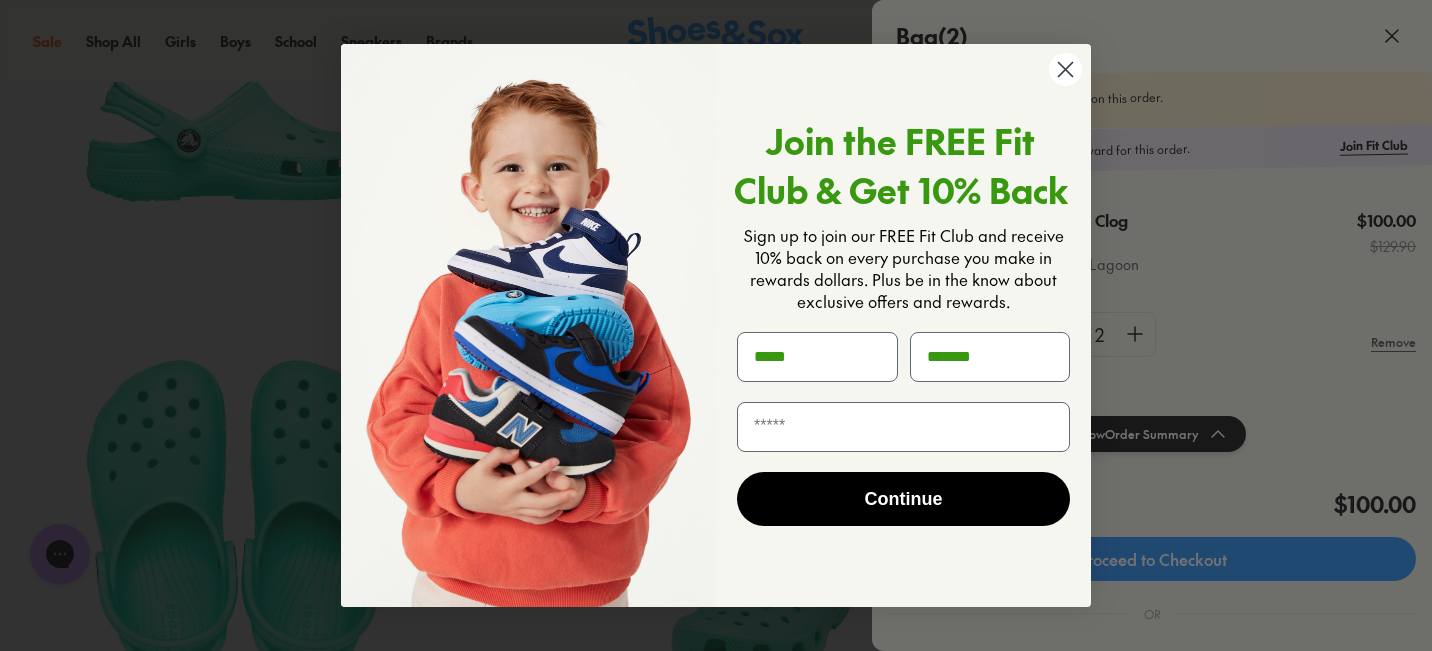 type on "*******" 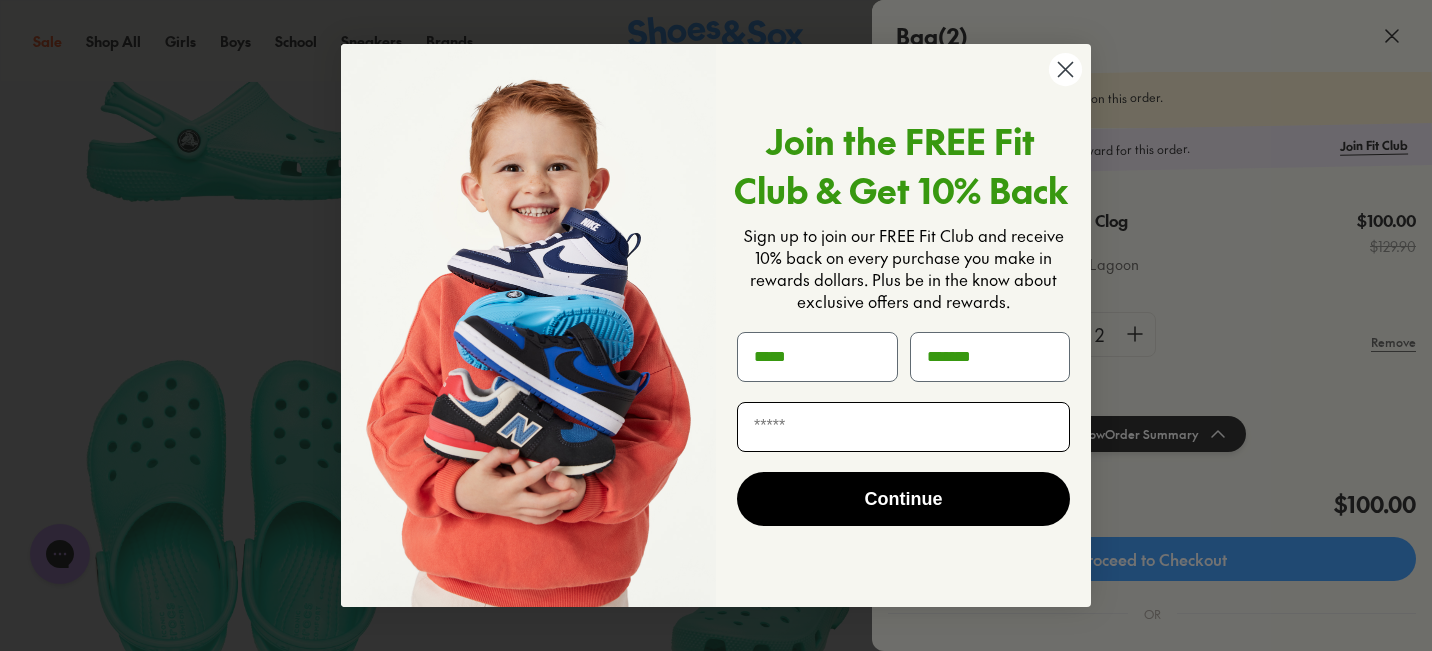click at bounding box center [903, 427] 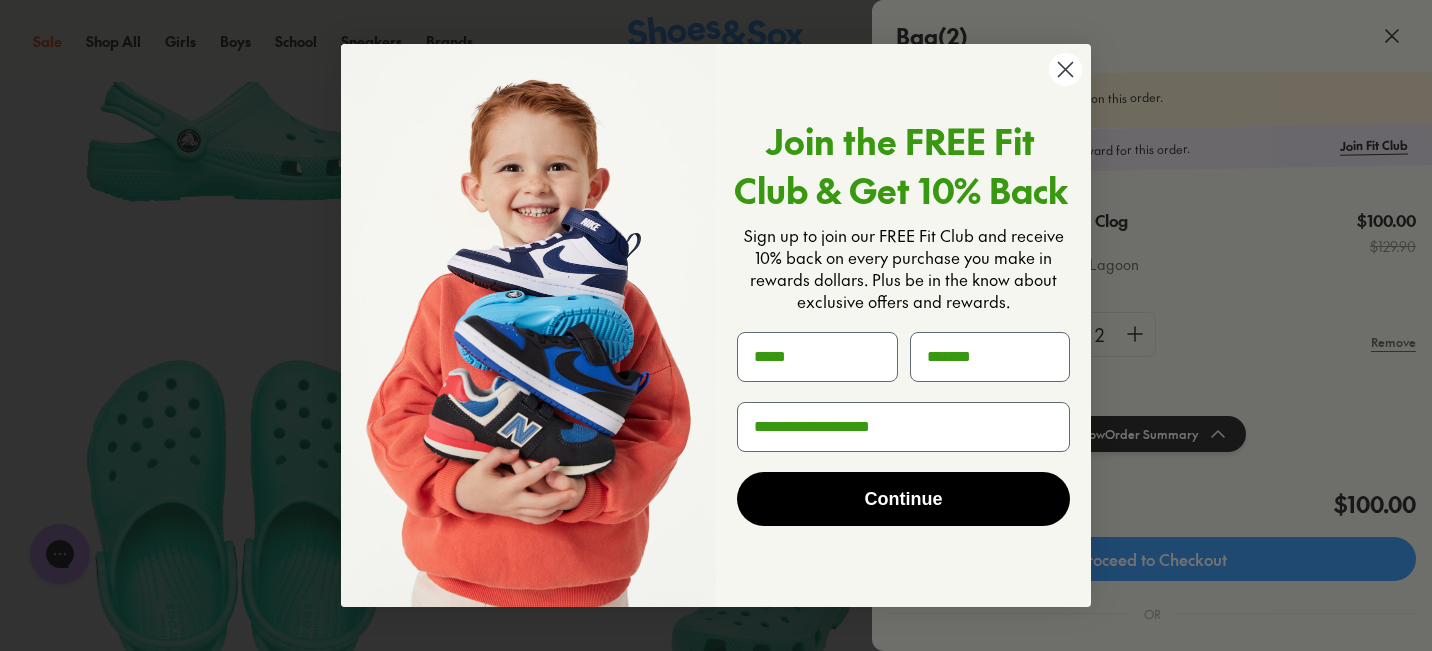 type on "**********" 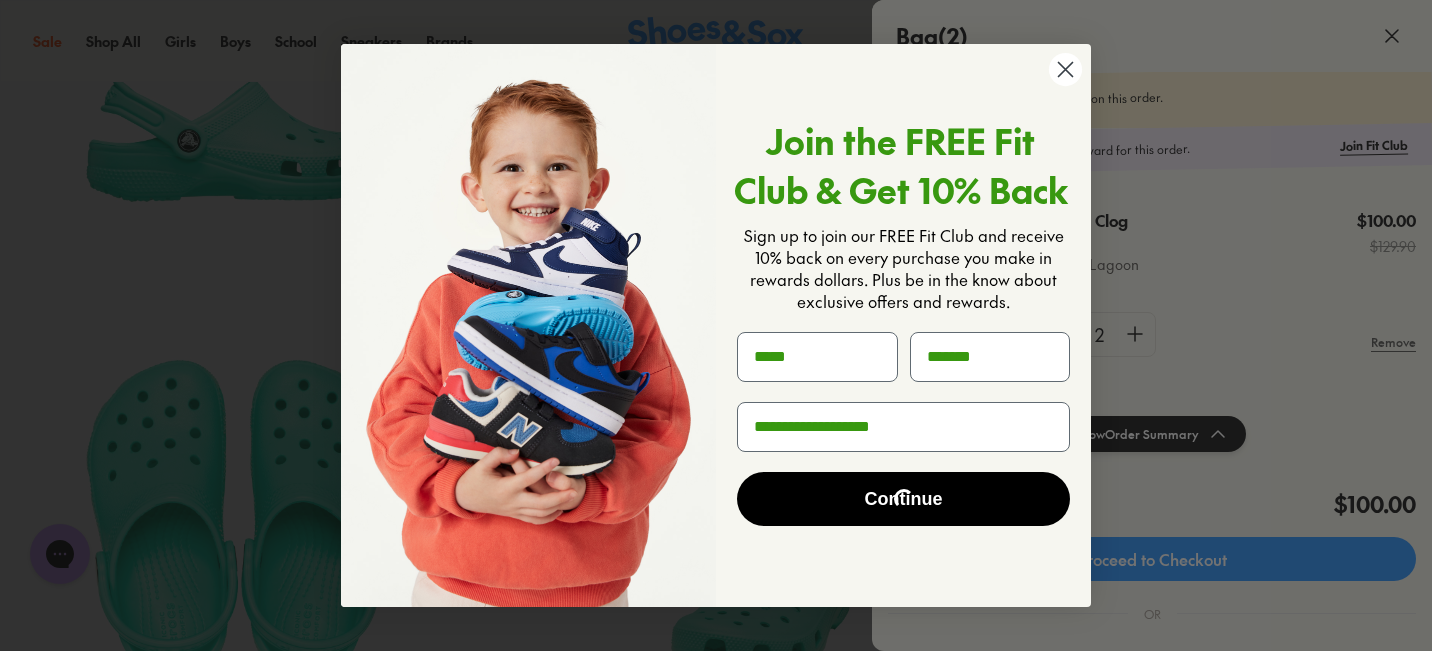 click on "Continue" at bounding box center (903, 499) 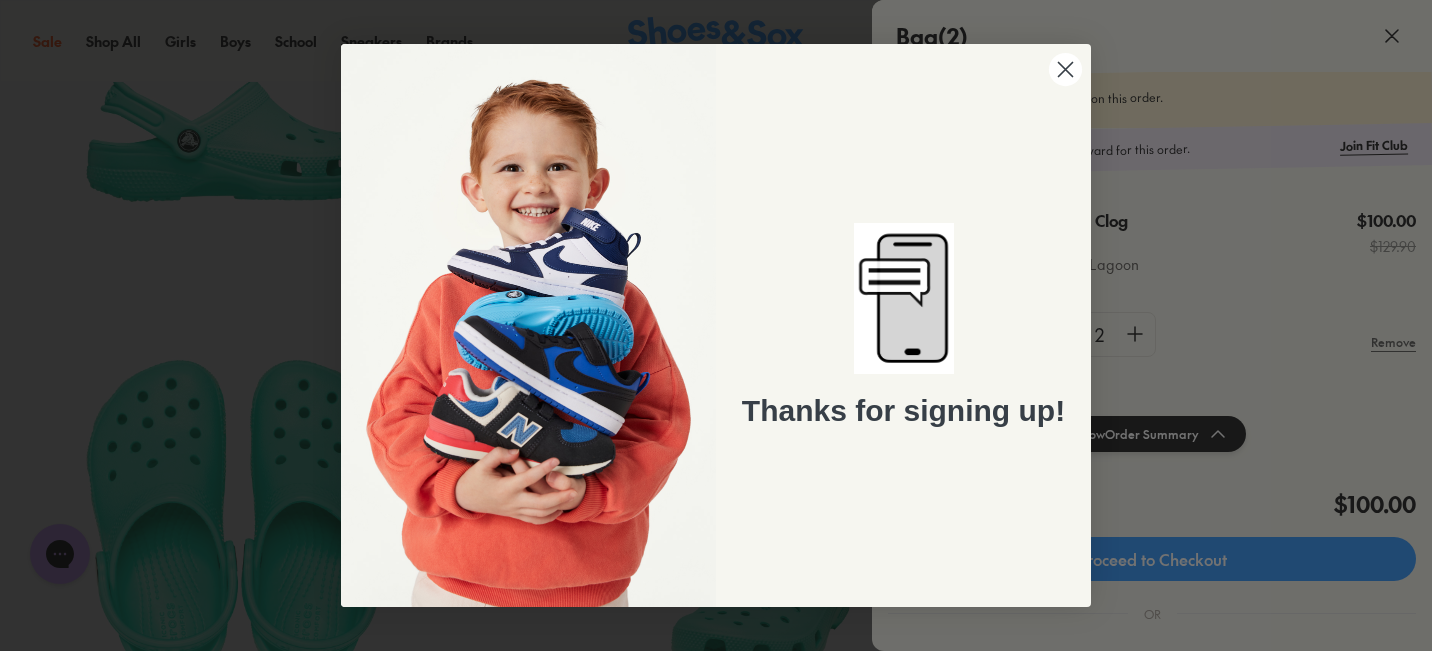 click 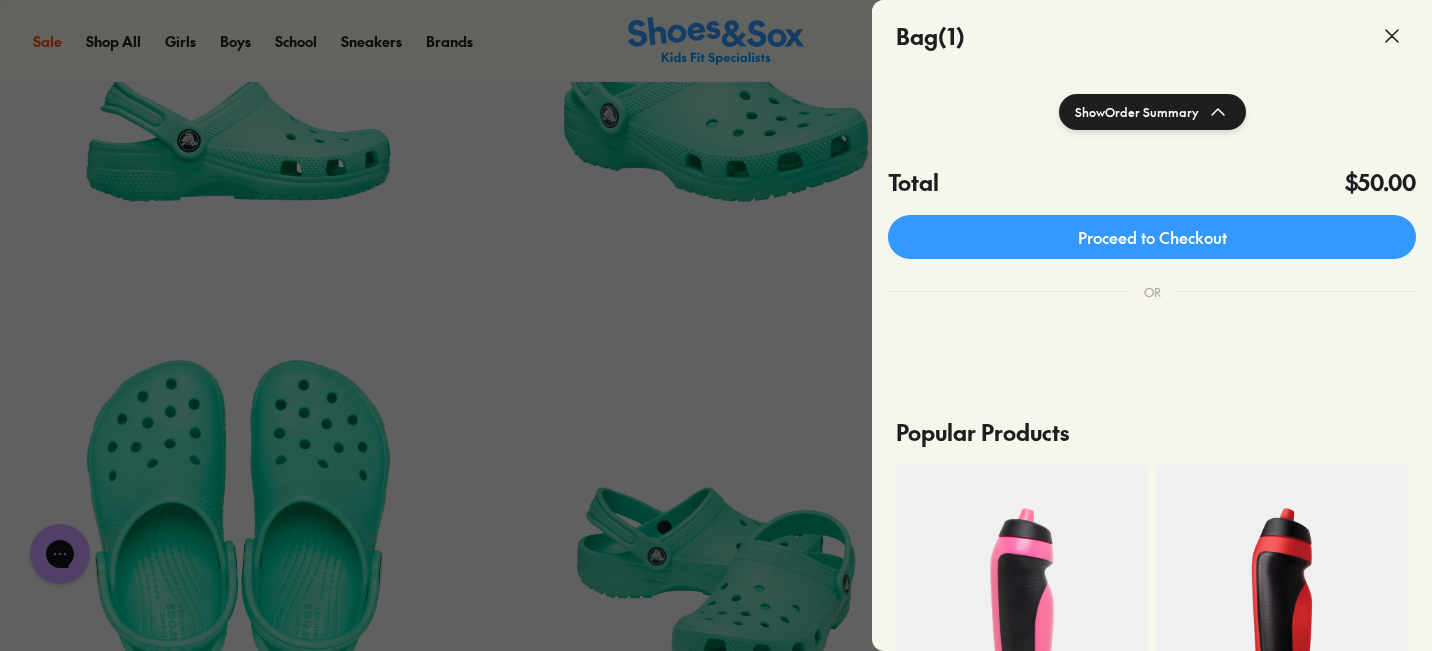 scroll, scrollTop: 324, scrollLeft: 0, axis: vertical 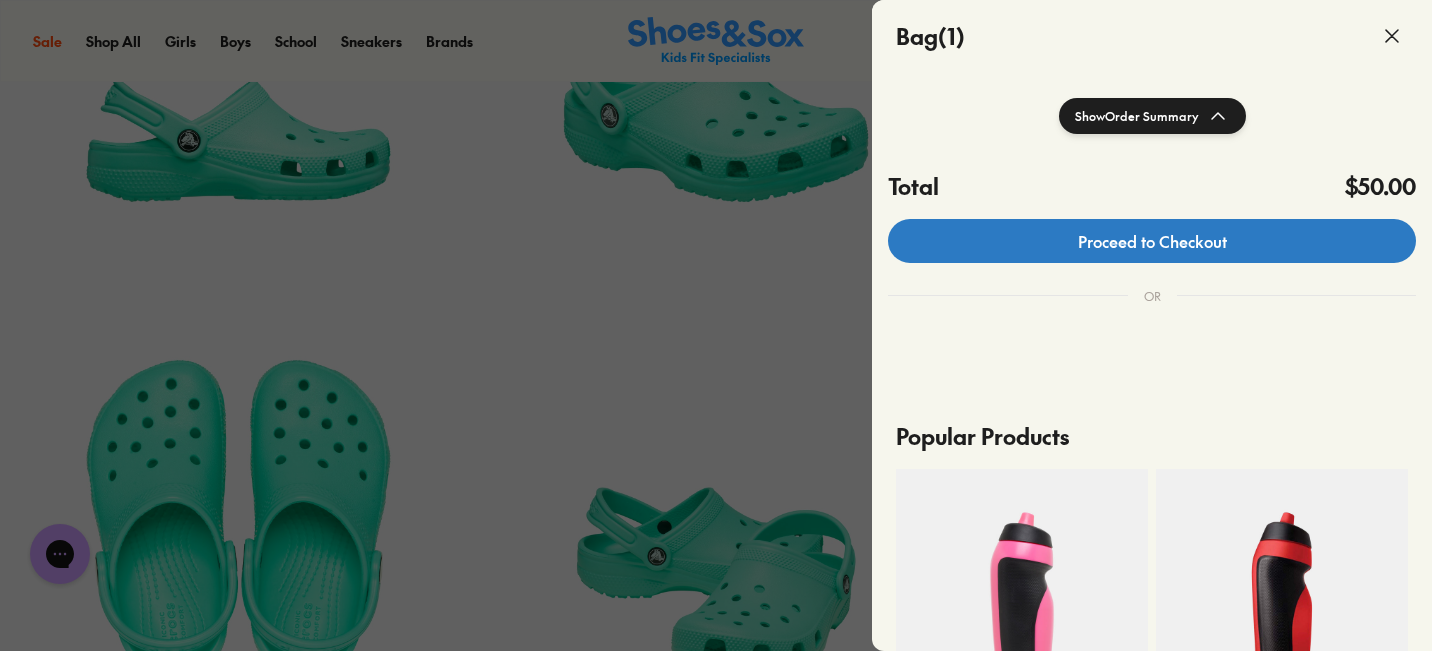 click on "Proceed to Checkout" 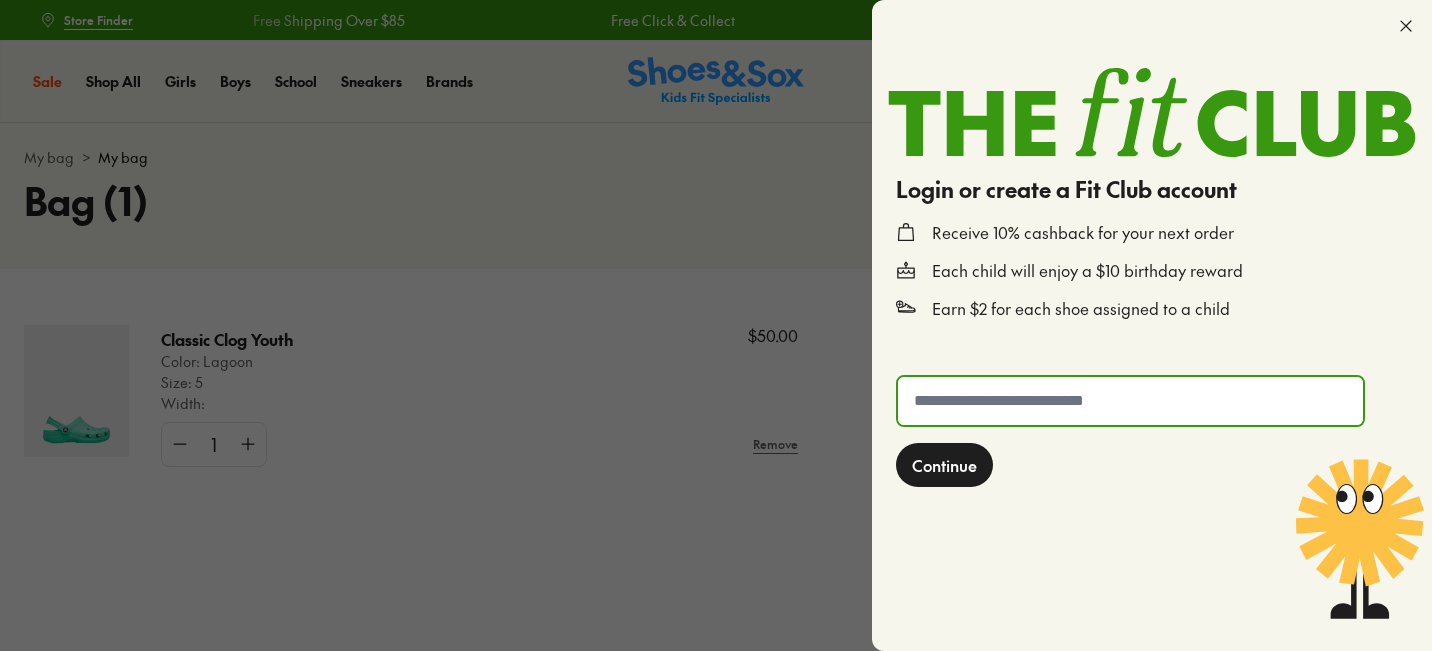 scroll, scrollTop: 0, scrollLeft: 0, axis: both 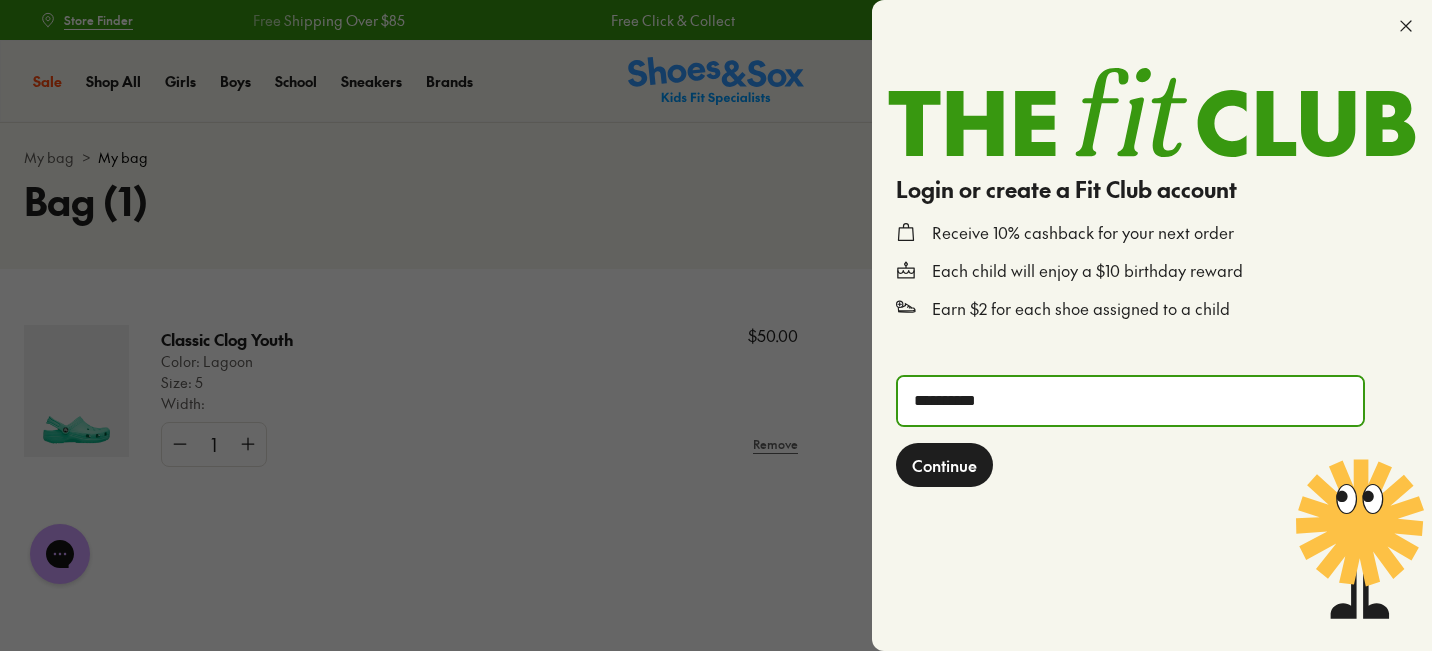 type on "**********" 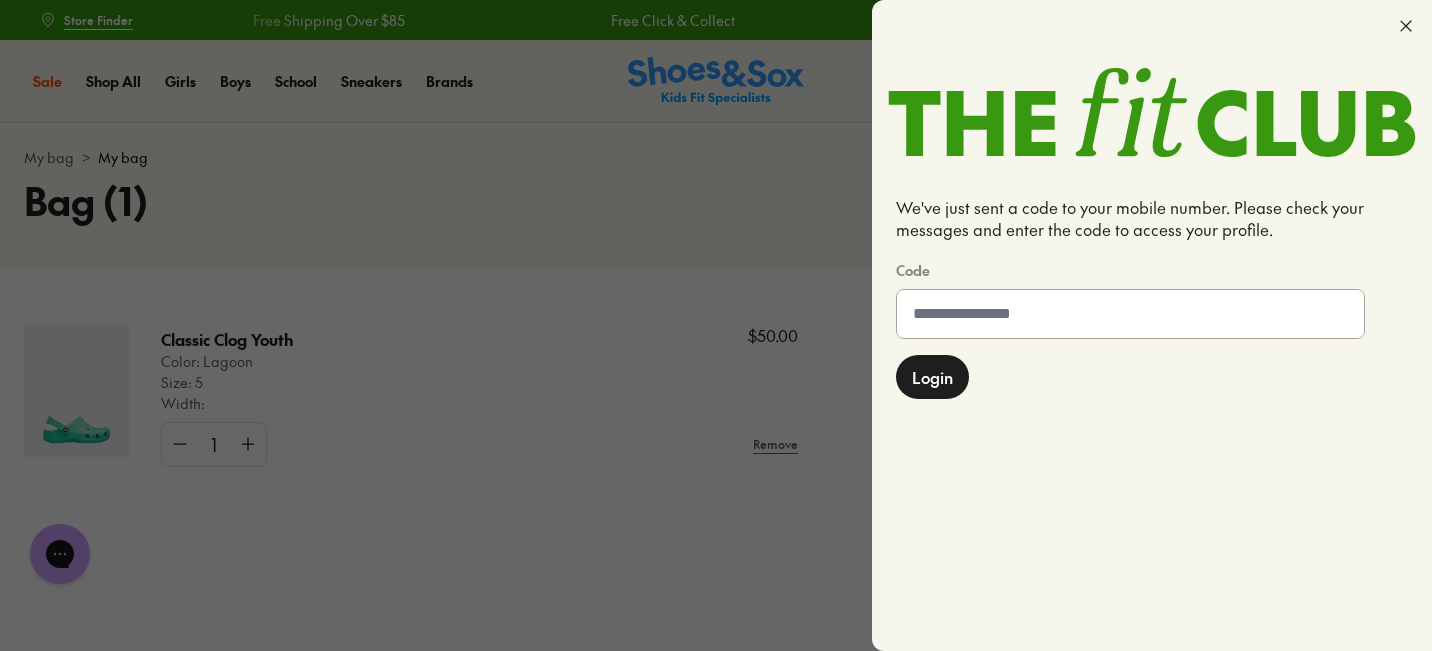 click 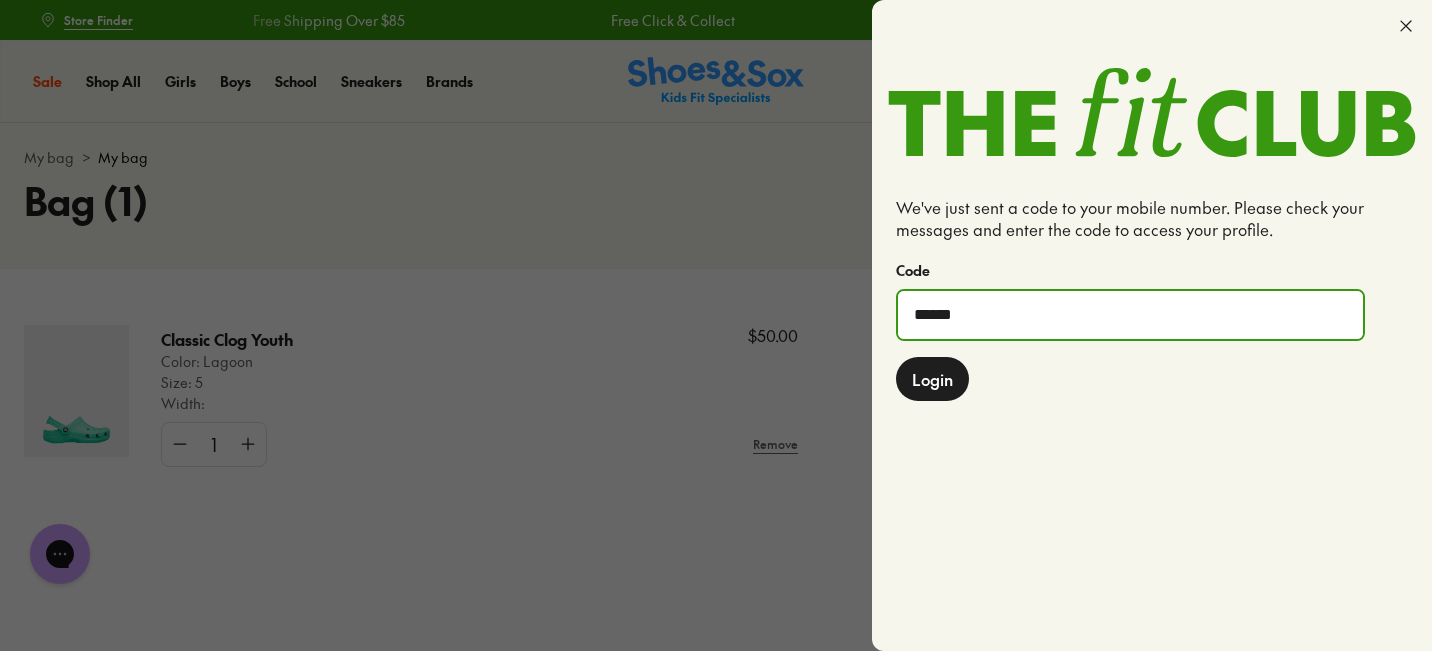 type on "******" 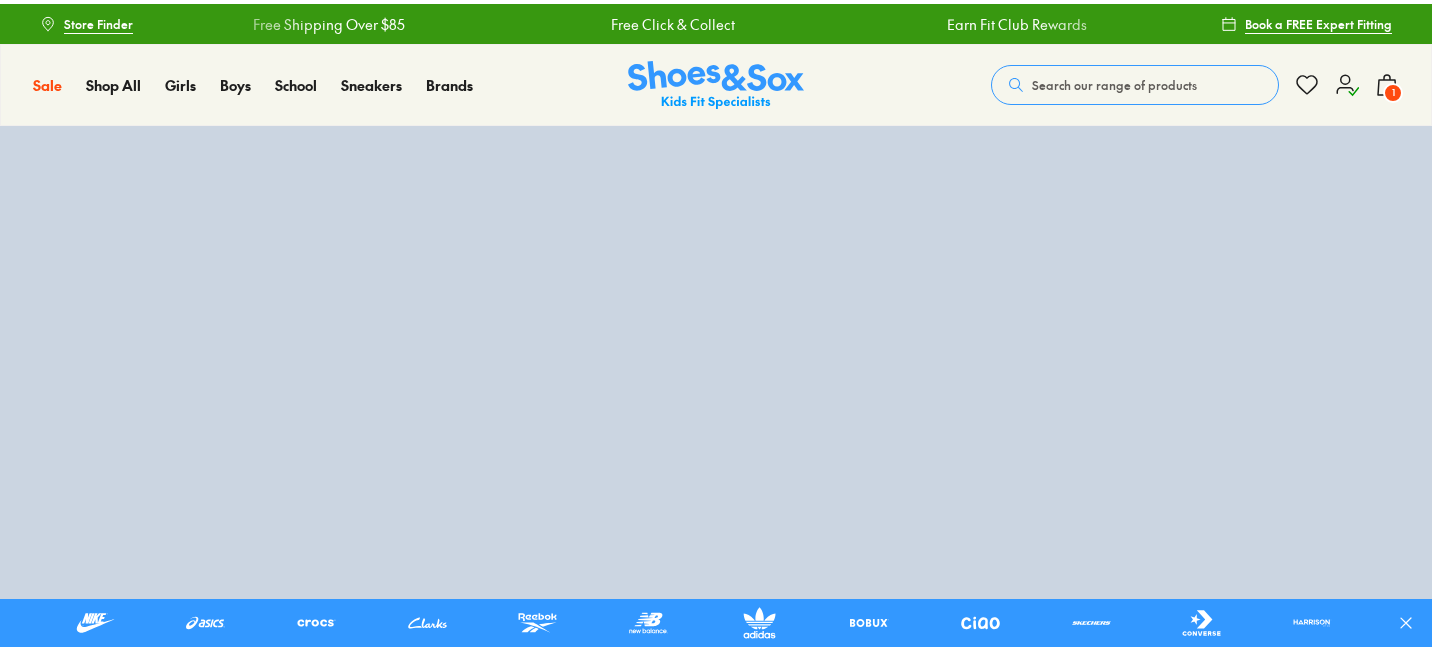 scroll, scrollTop: 0, scrollLeft: 0, axis: both 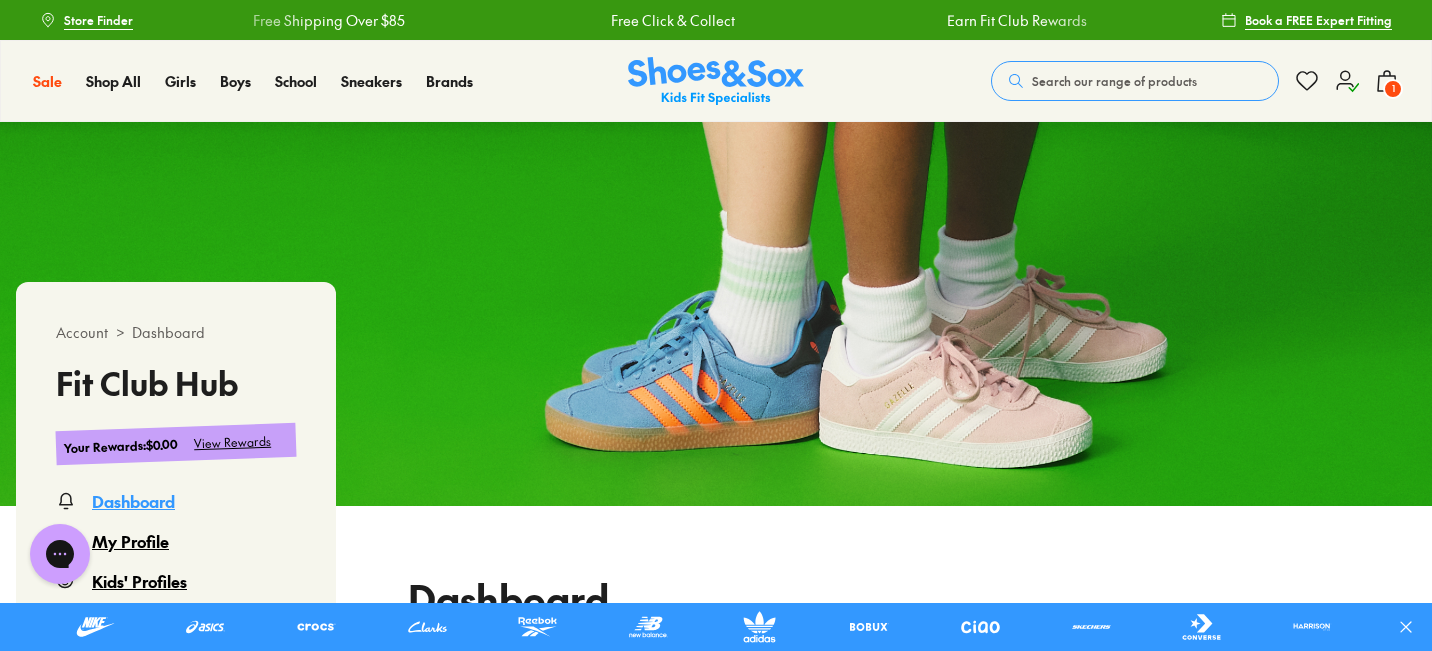 click 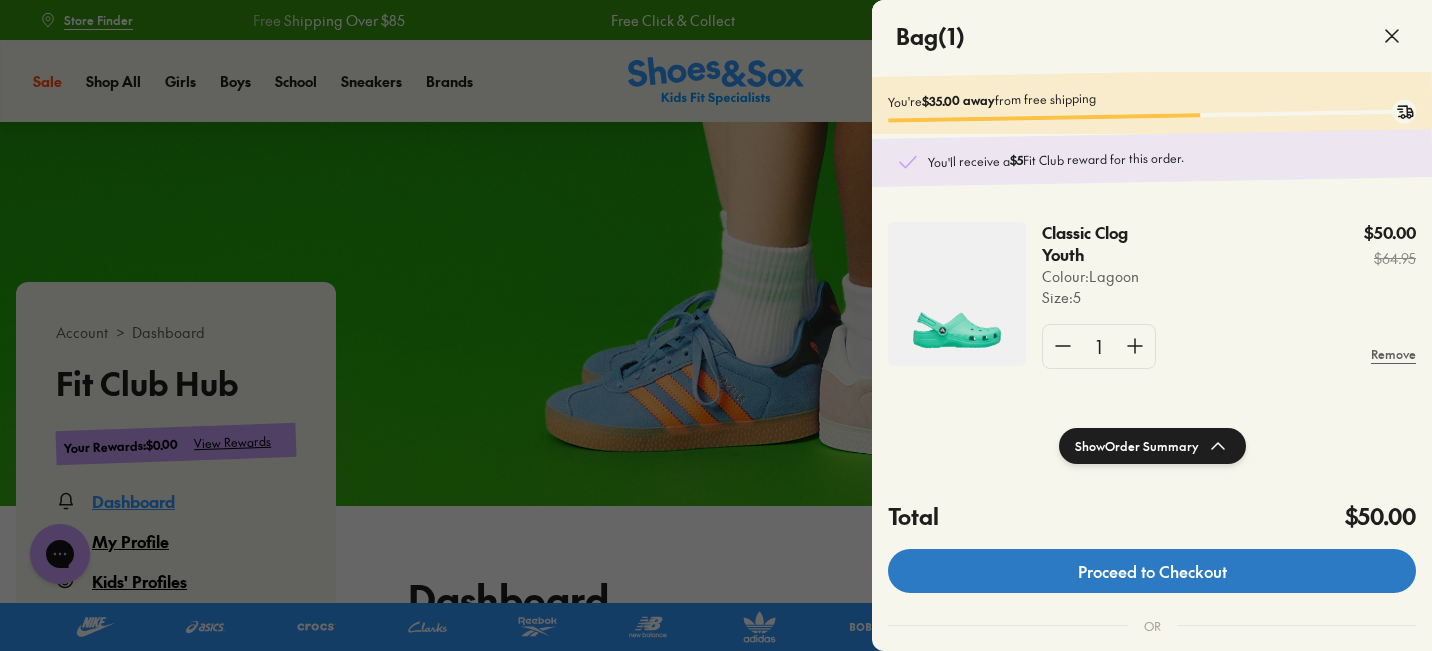 click on "Proceed to Checkout" 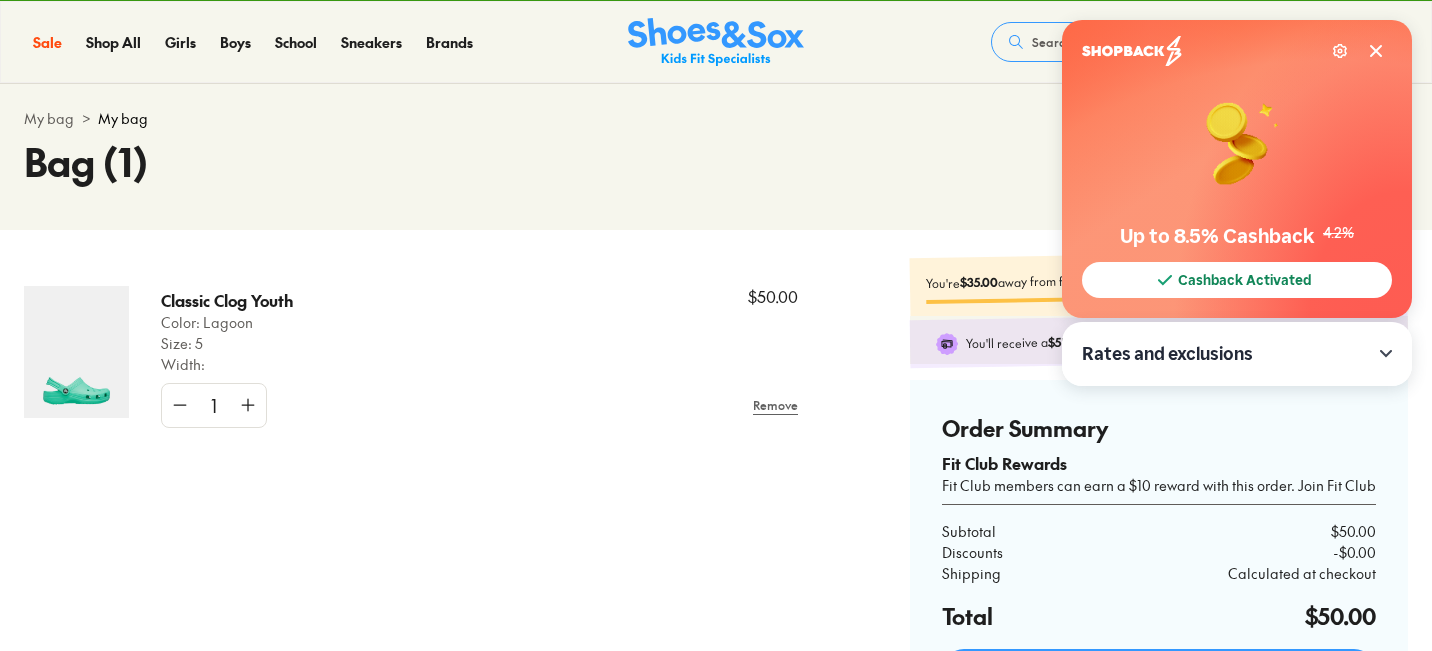 scroll, scrollTop: 39, scrollLeft: 0, axis: vertical 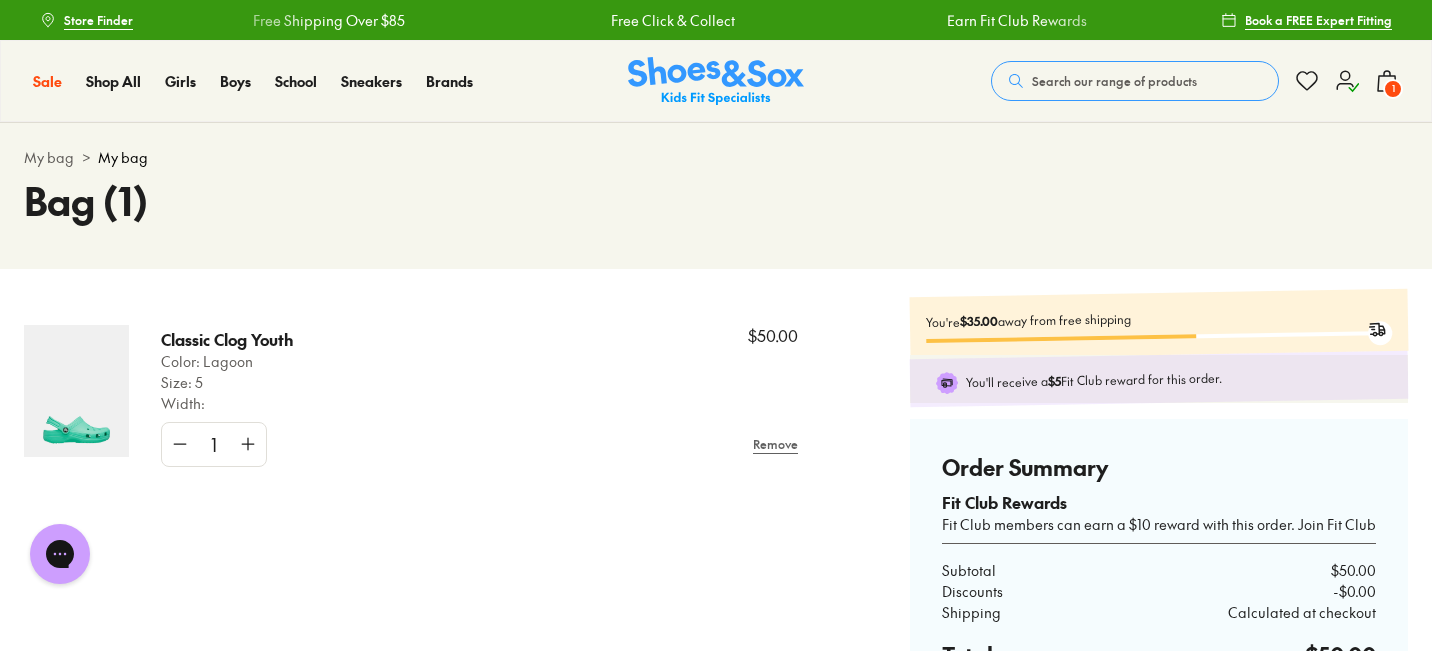 click on "Classic Clog Youth" at bounding box center [227, 340] 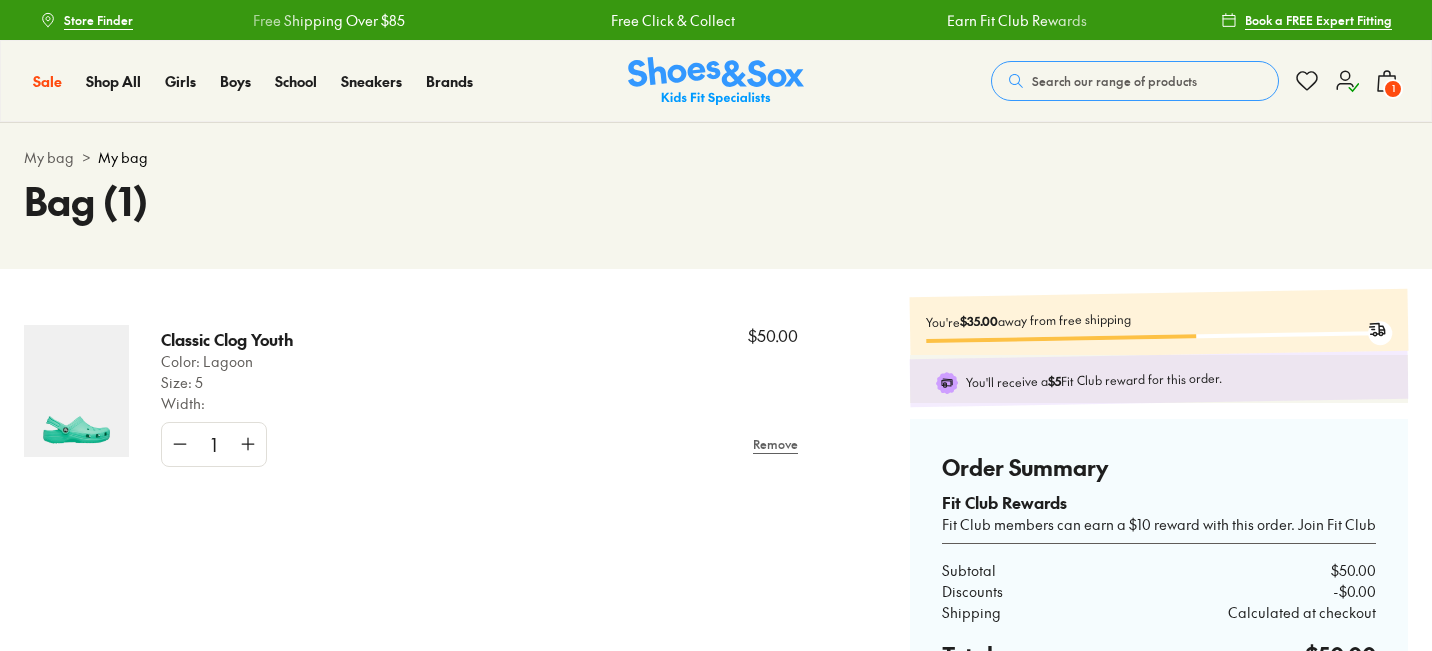 scroll, scrollTop: 0, scrollLeft: 0, axis: both 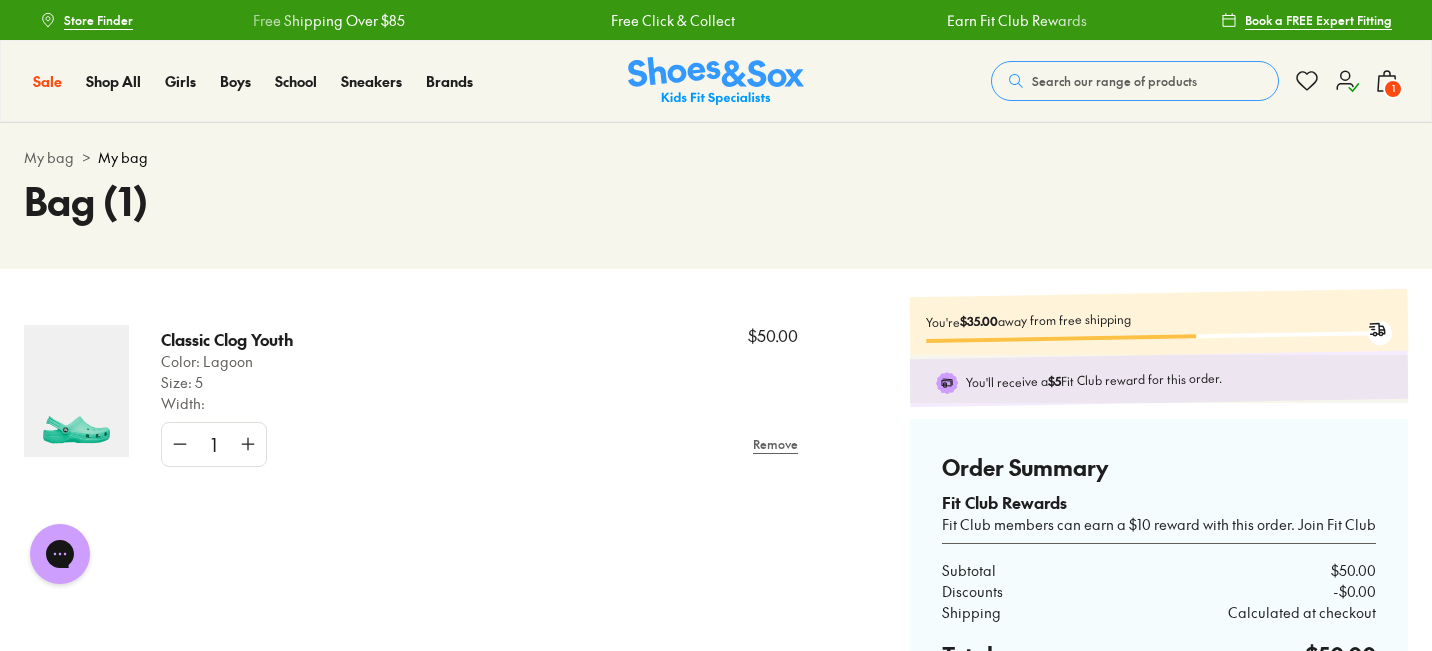 click at bounding box center (76, 391) 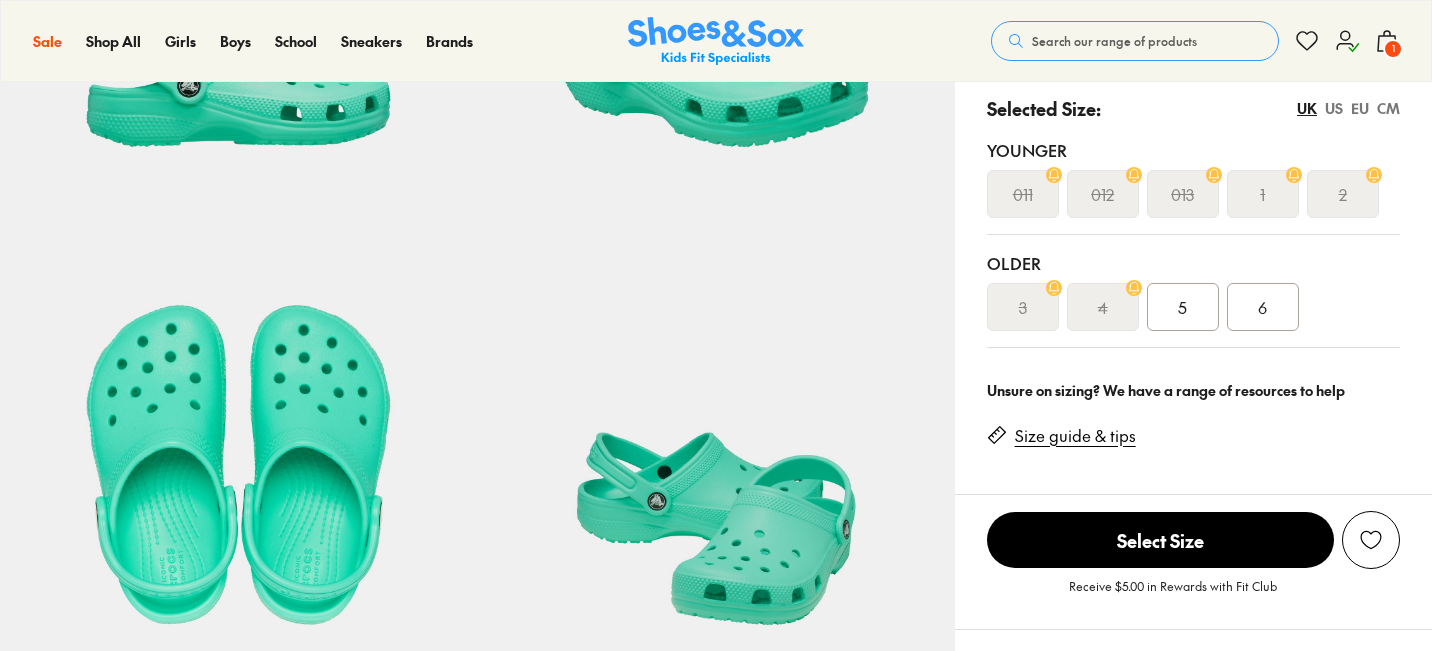 scroll, scrollTop: 480, scrollLeft: 0, axis: vertical 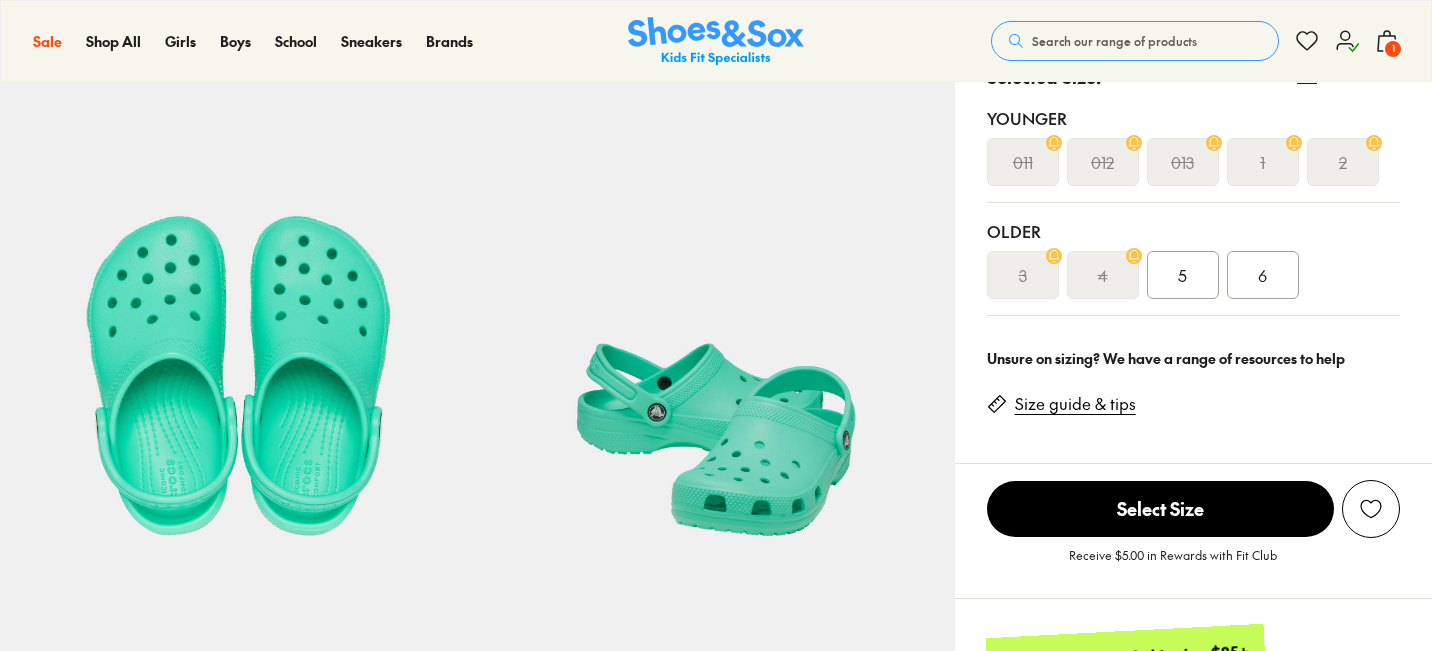 select on "*" 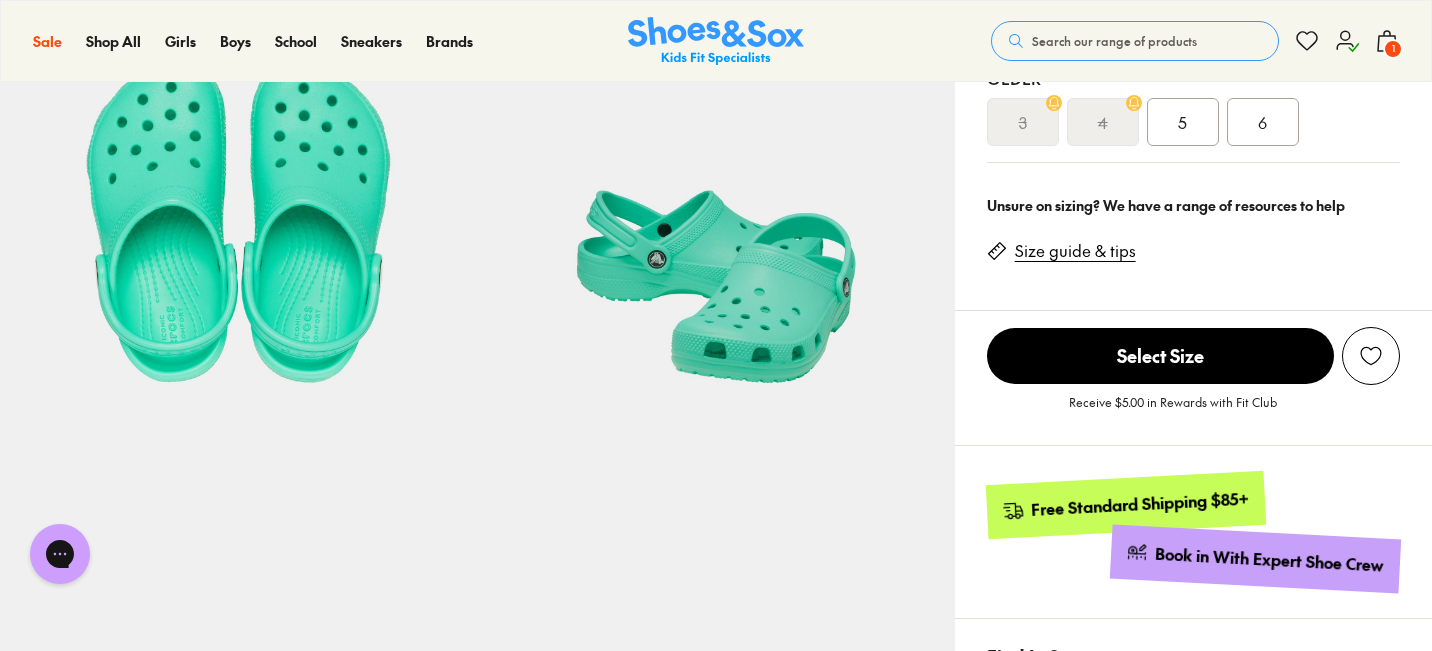 scroll, scrollTop: 615, scrollLeft: 0, axis: vertical 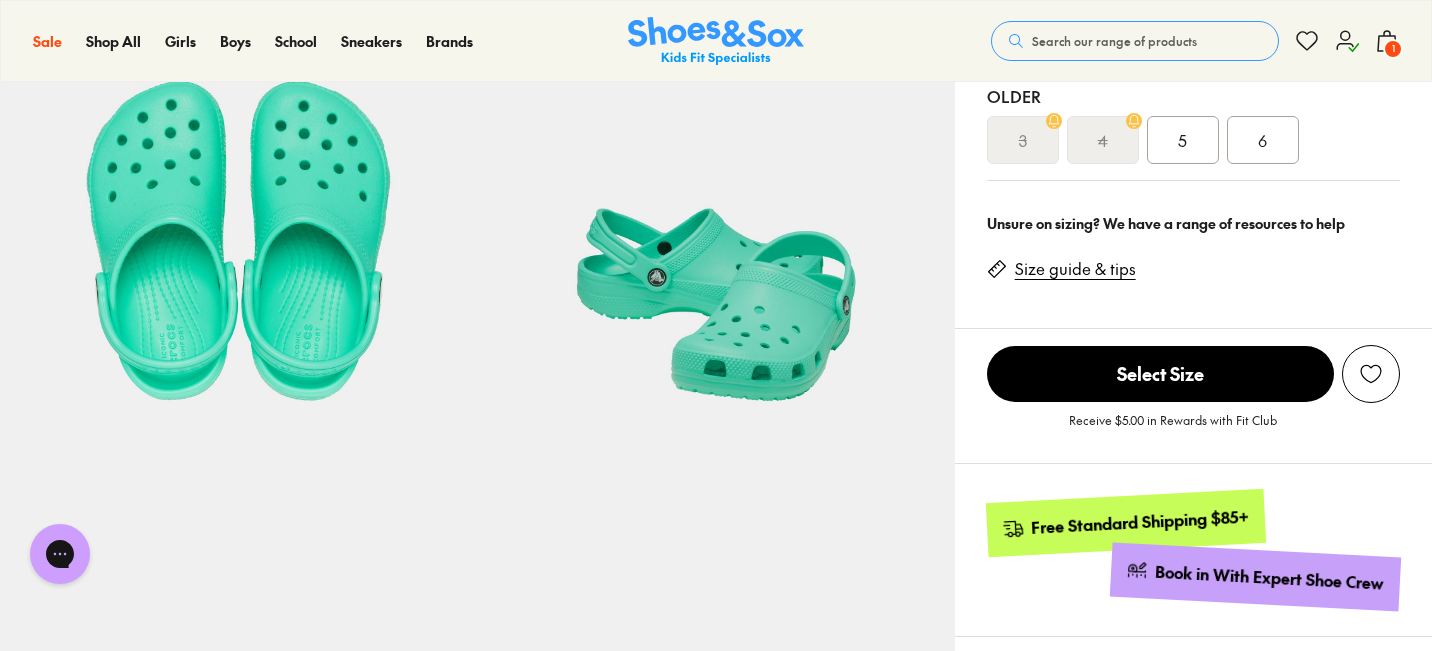 click on "5" at bounding box center (1182, 140) 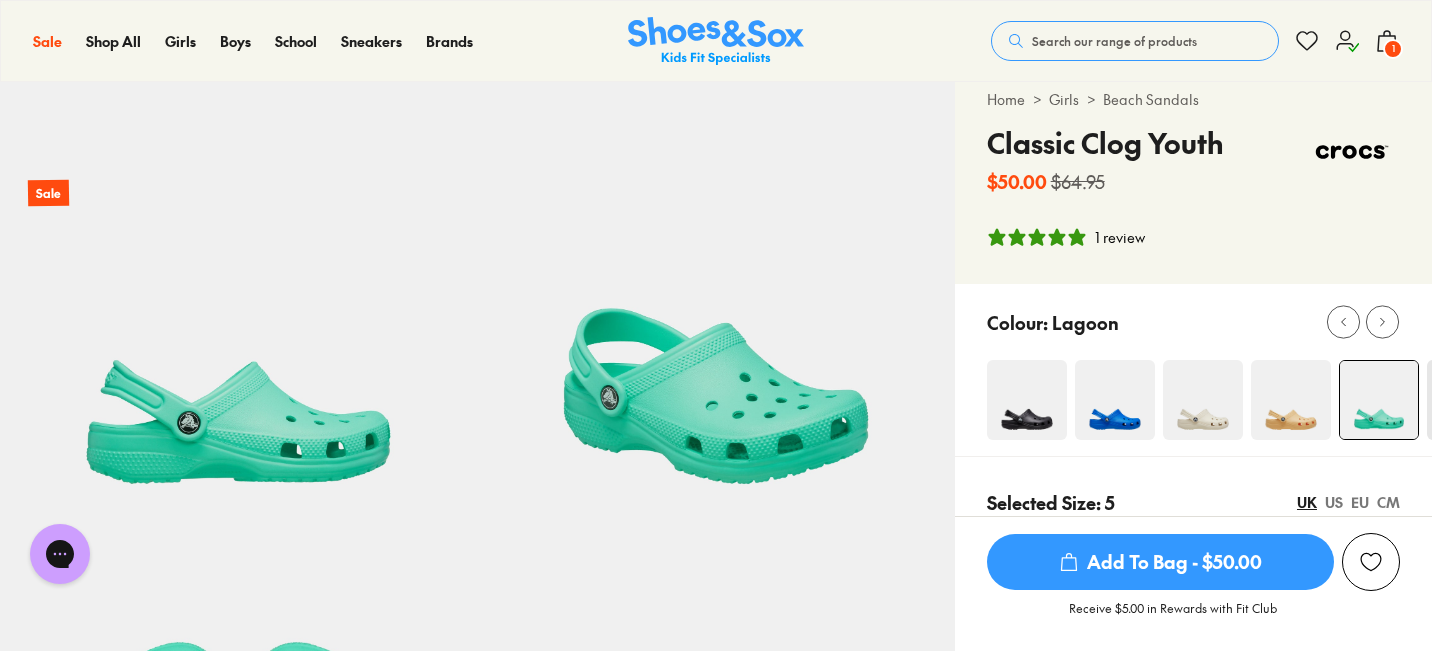 scroll, scrollTop: 0, scrollLeft: 0, axis: both 